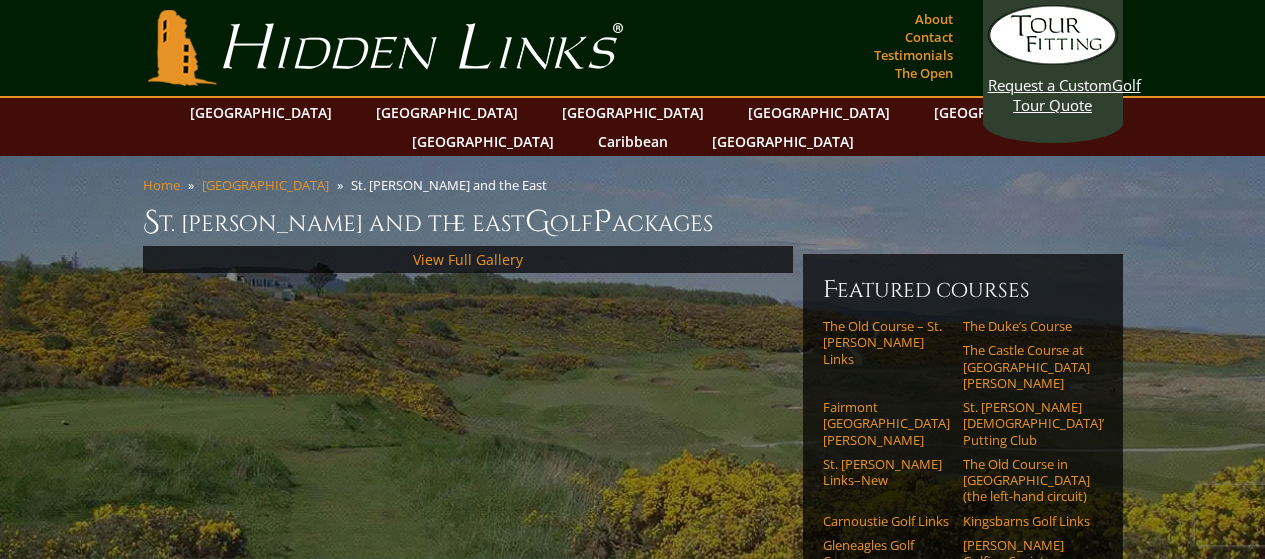 scroll, scrollTop: 0, scrollLeft: 0, axis: both 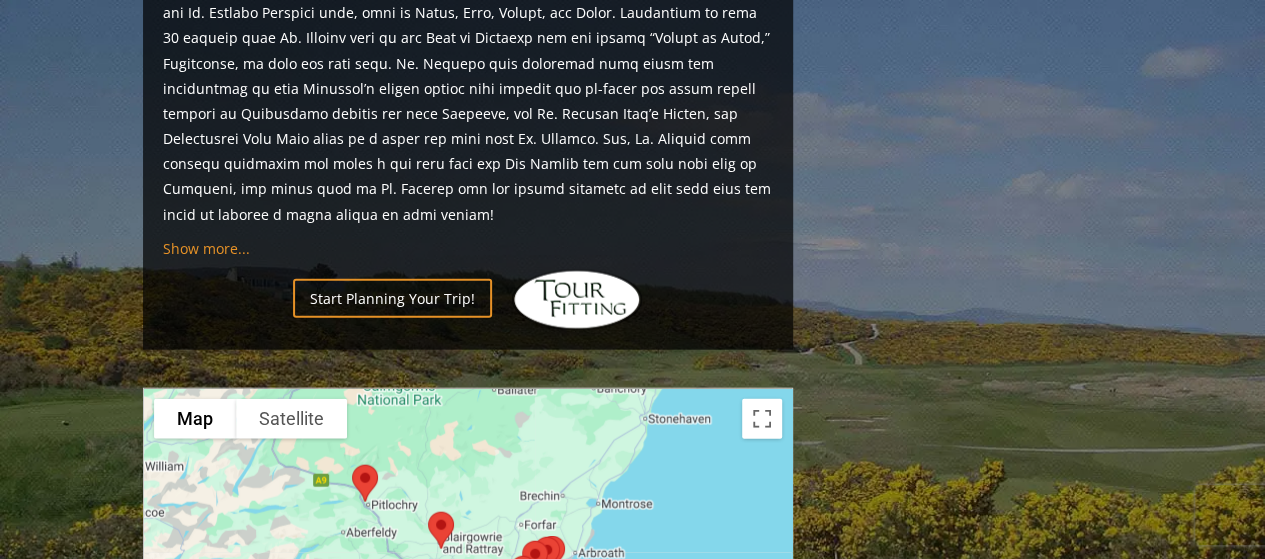 drag, startPoint x: 1279, startPoint y: 27, endPoint x: 1279, endPoint y: 313, distance: 286 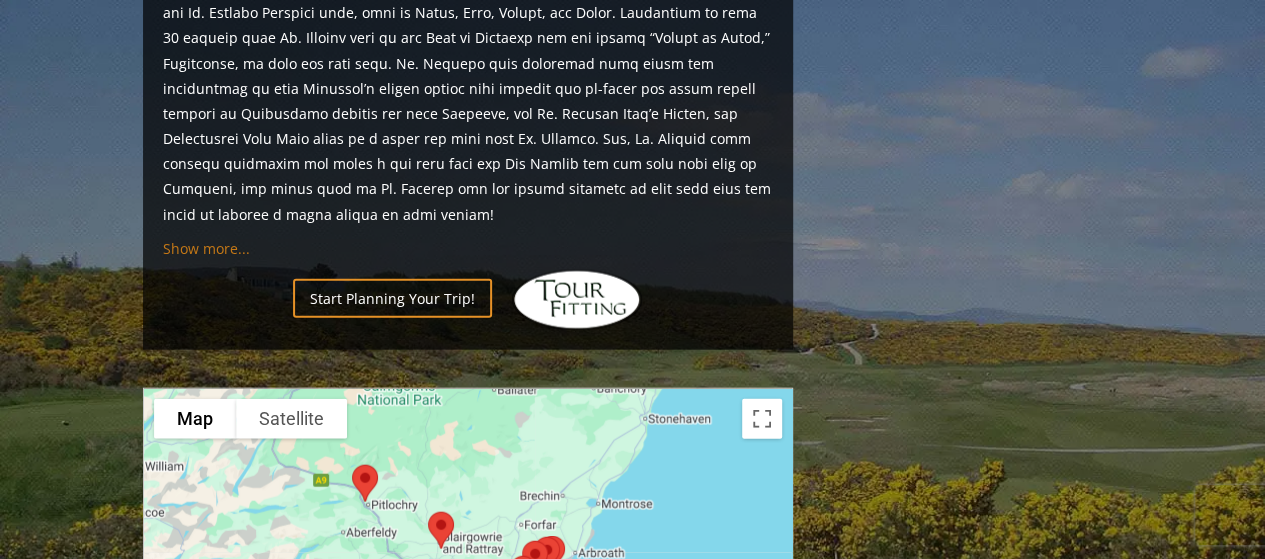 click on "Show more..." at bounding box center [206, 248] 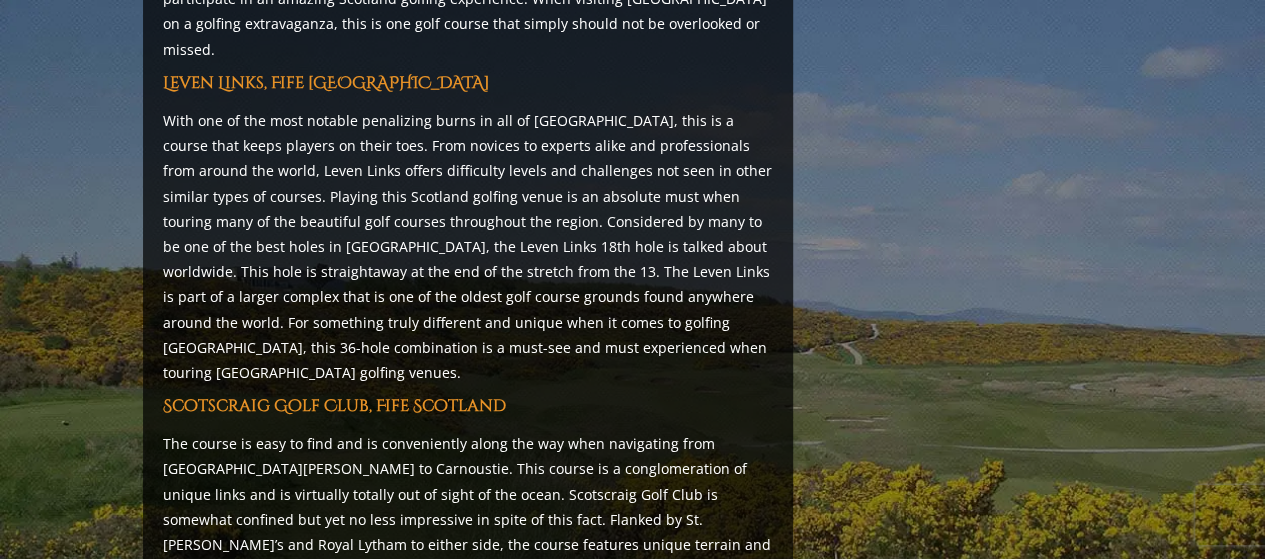 scroll, scrollTop: 7830, scrollLeft: 0, axis: vertical 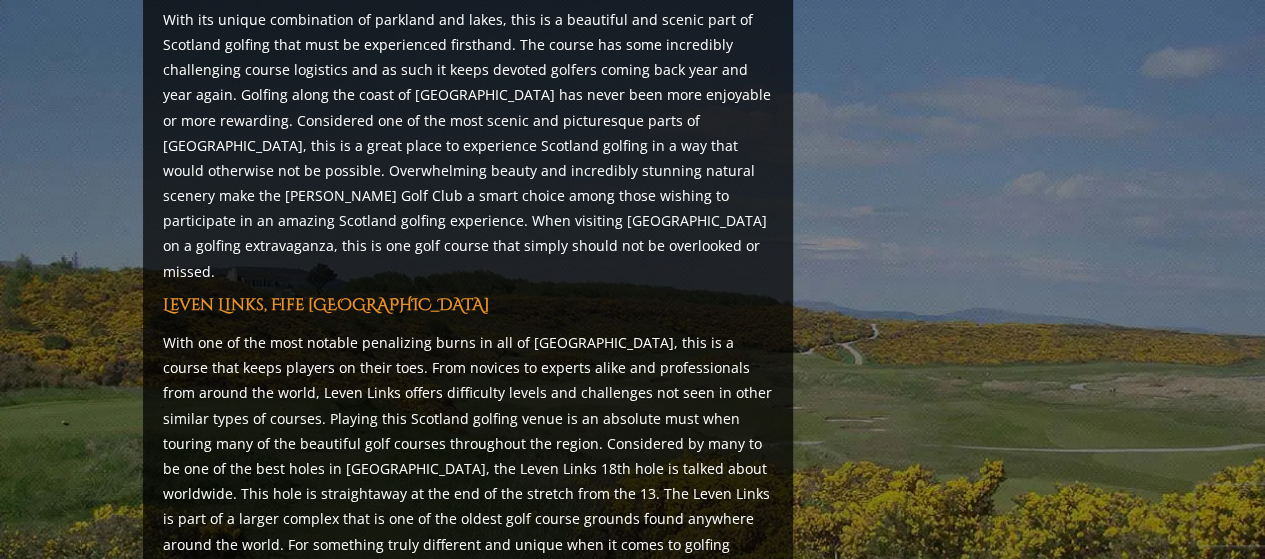 click on "Start Planning Your Trip!" at bounding box center (392, 995) 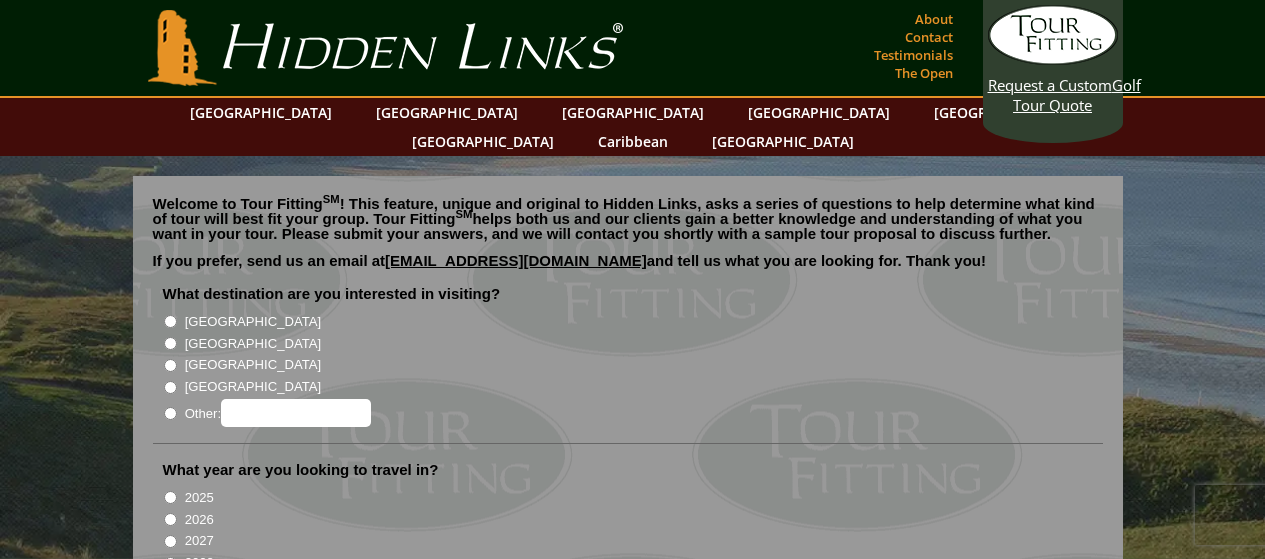scroll, scrollTop: 0, scrollLeft: 0, axis: both 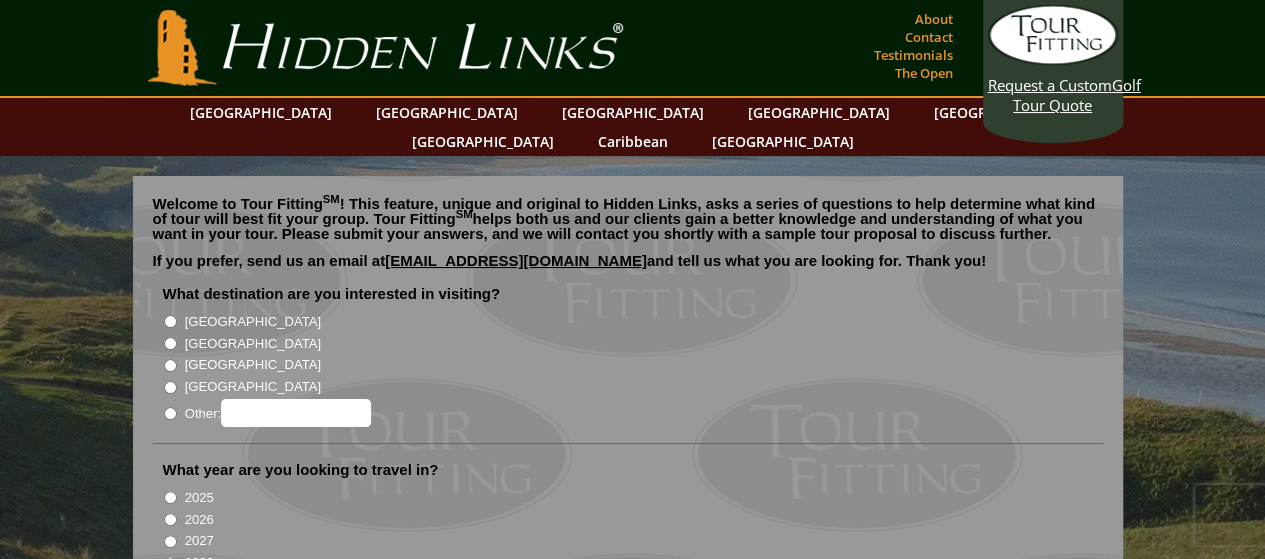 click on "[GEOGRAPHIC_DATA]" at bounding box center [170, 343] 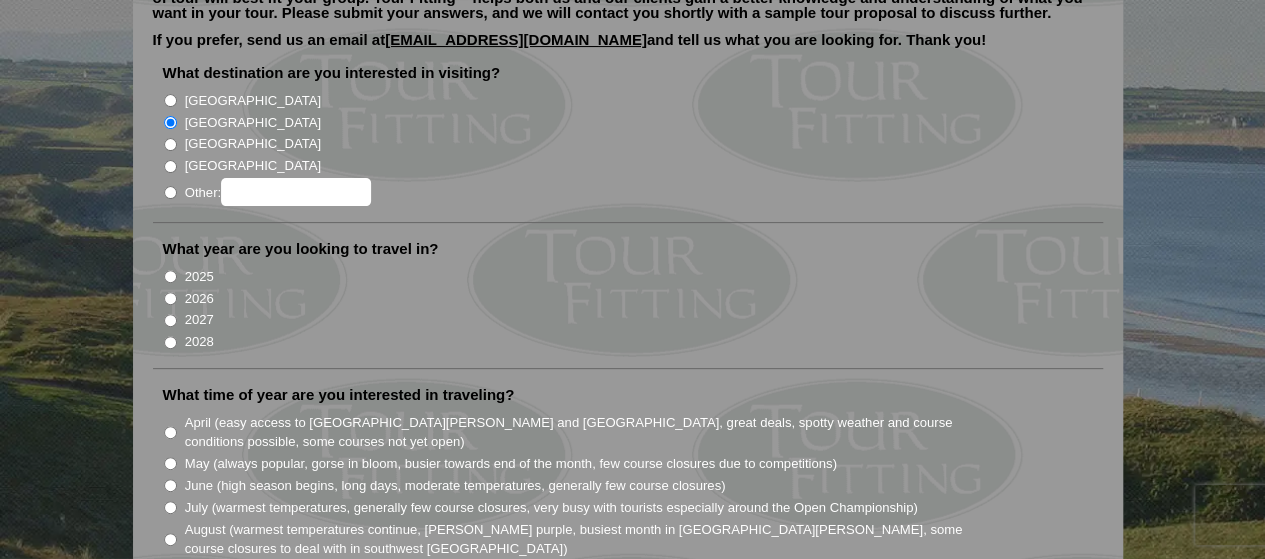scroll, scrollTop: 230, scrollLeft: 0, axis: vertical 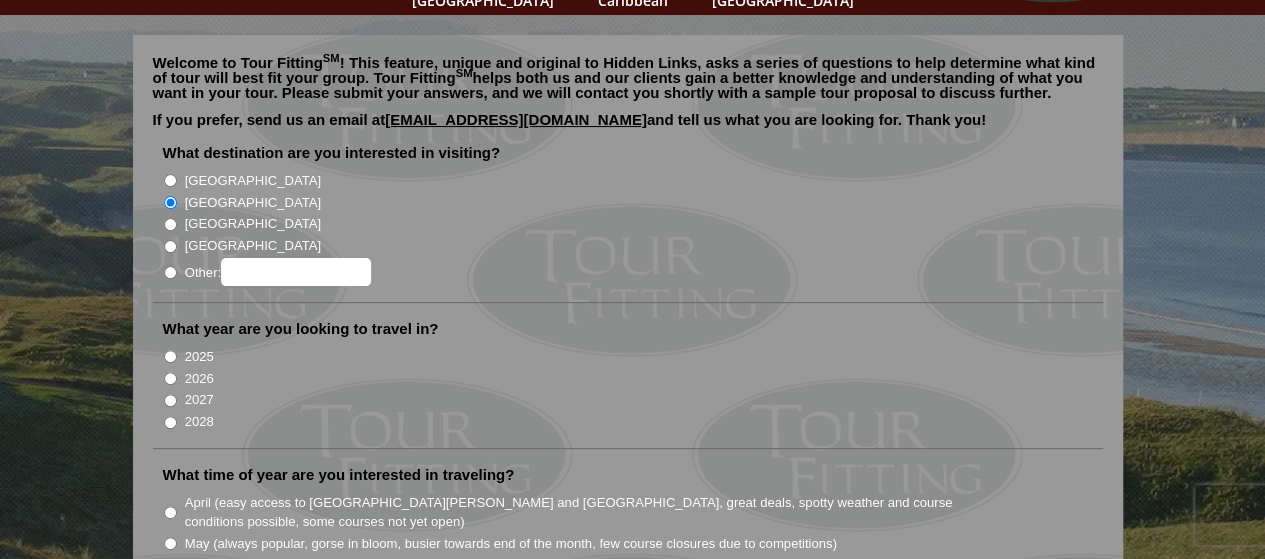 click on "2027" at bounding box center (170, 400) 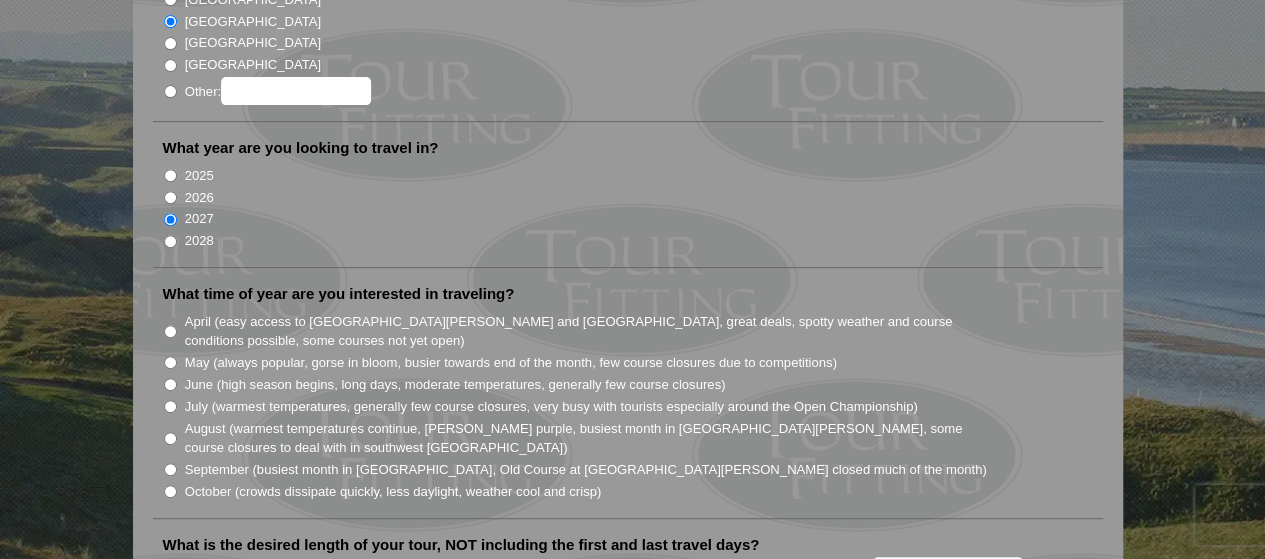 scroll, scrollTop: 331, scrollLeft: 0, axis: vertical 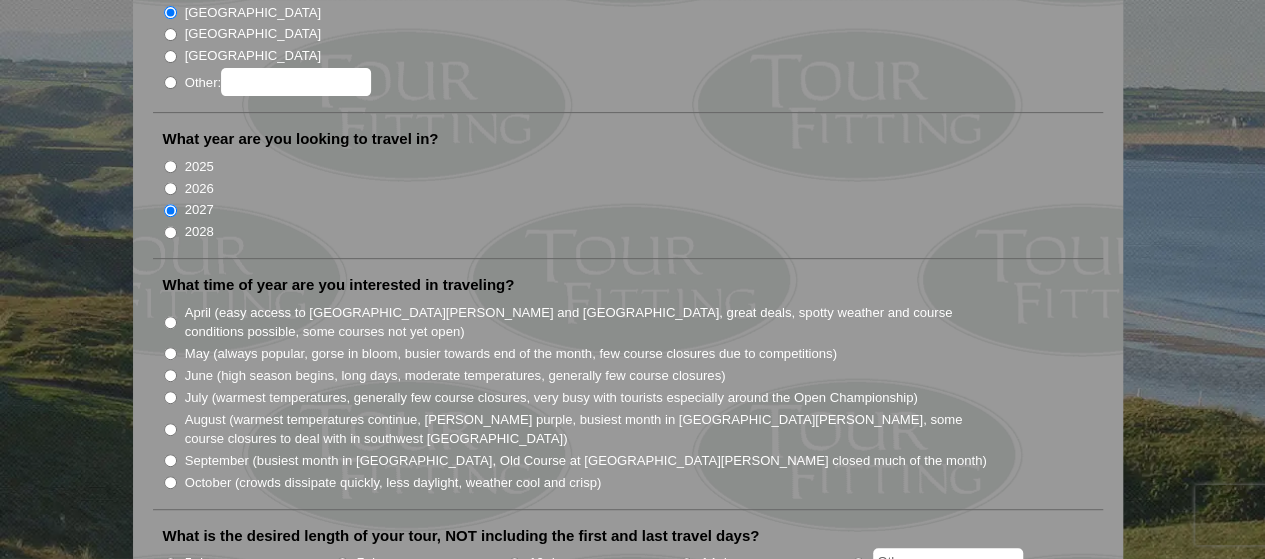 click on "May (always popular, gorse in bloom, busier towards end of the month, few course closures due to competitions)" at bounding box center [170, 353] 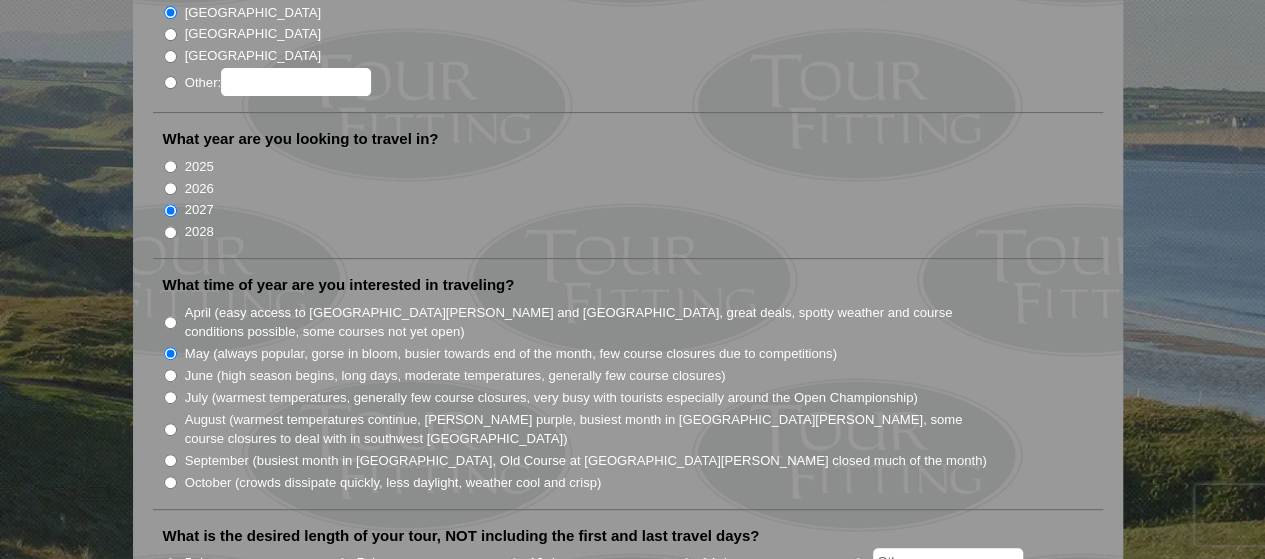 click on "10 days" at bounding box center (514, 563) 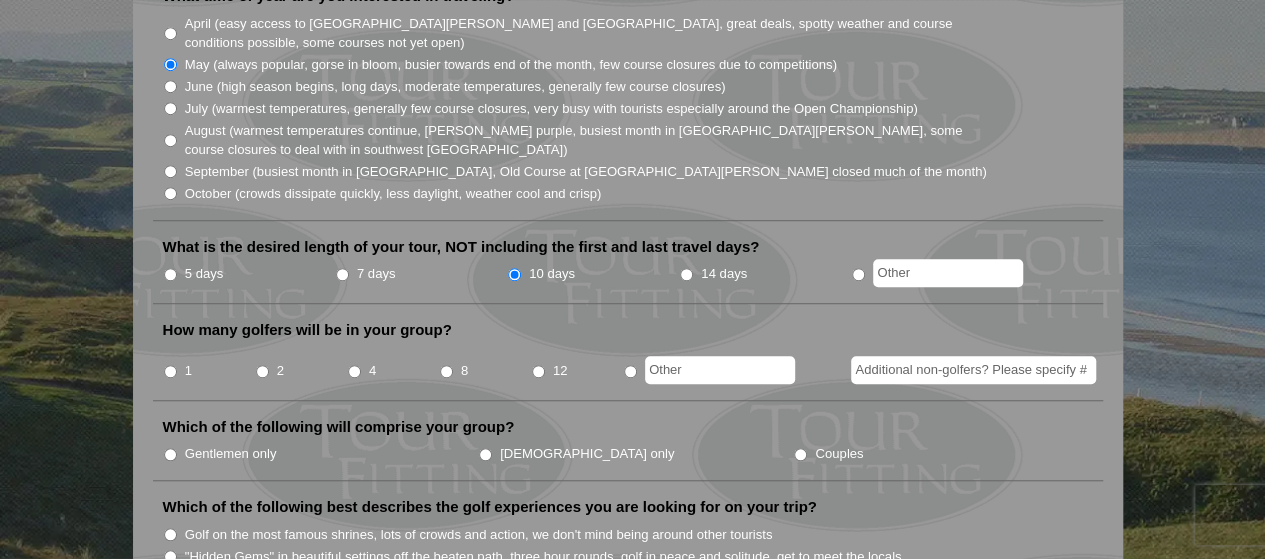 scroll, scrollTop: 674, scrollLeft: 0, axis: vertical 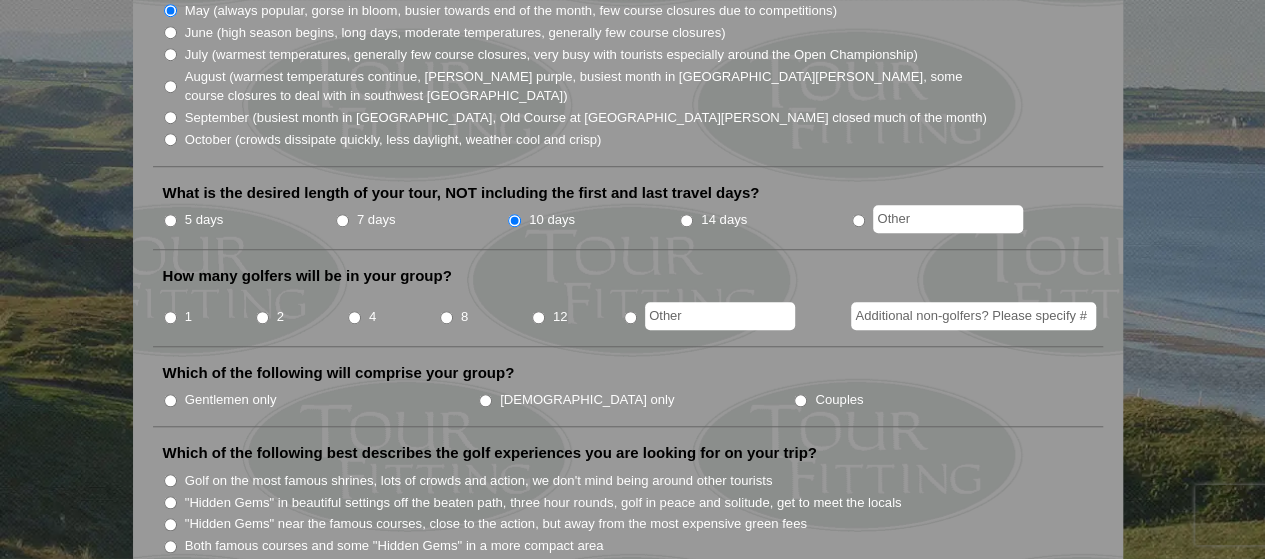 radio on "true" 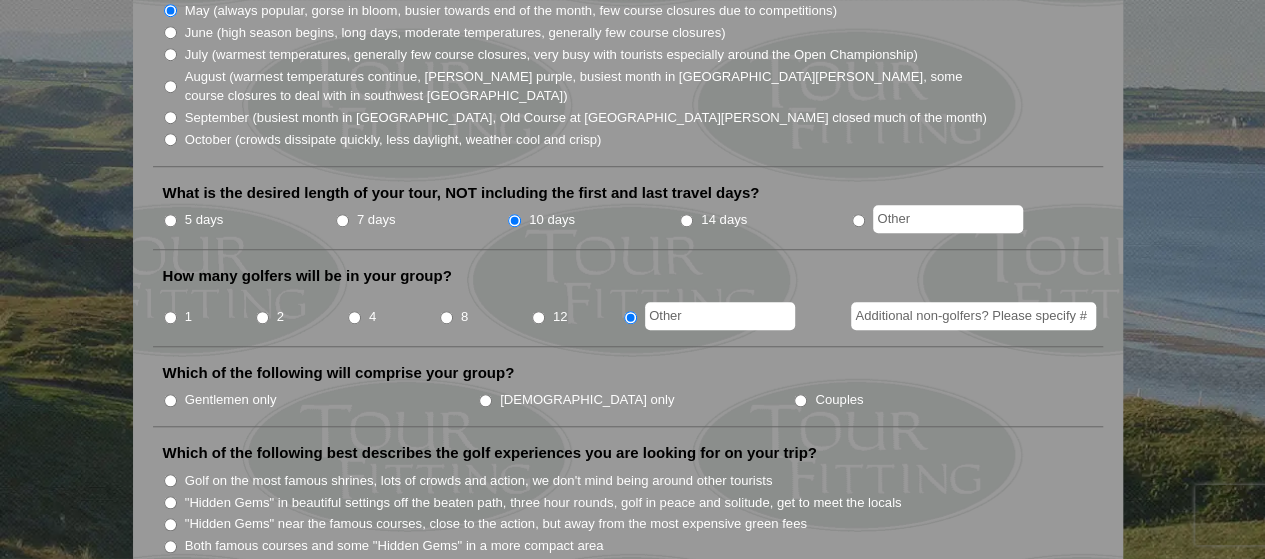 click at bounding box center [720, 316] 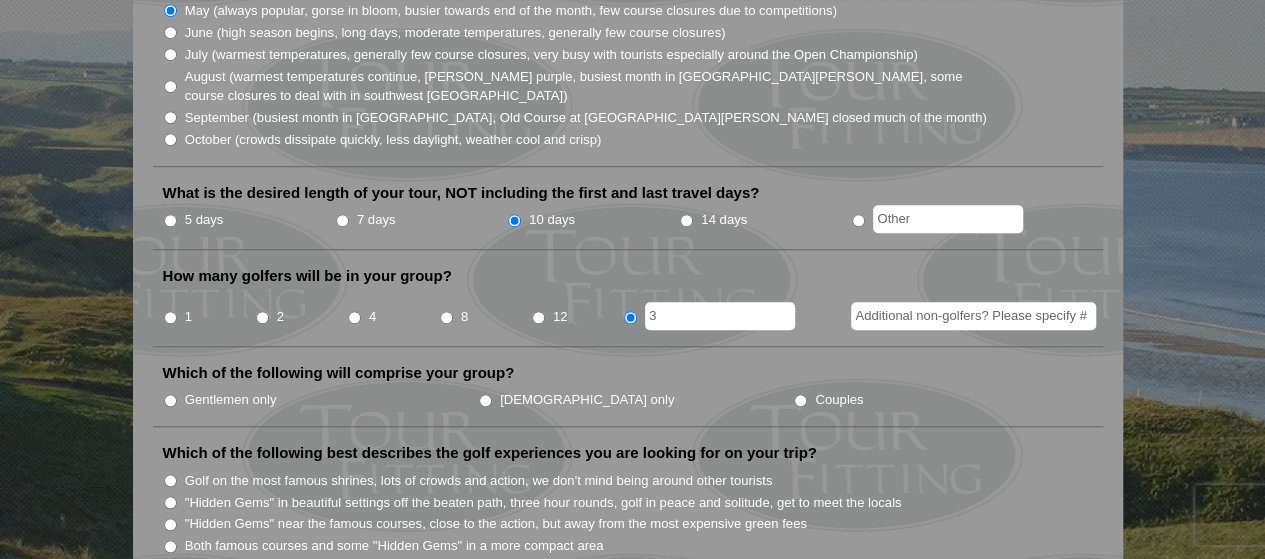 type on "3" 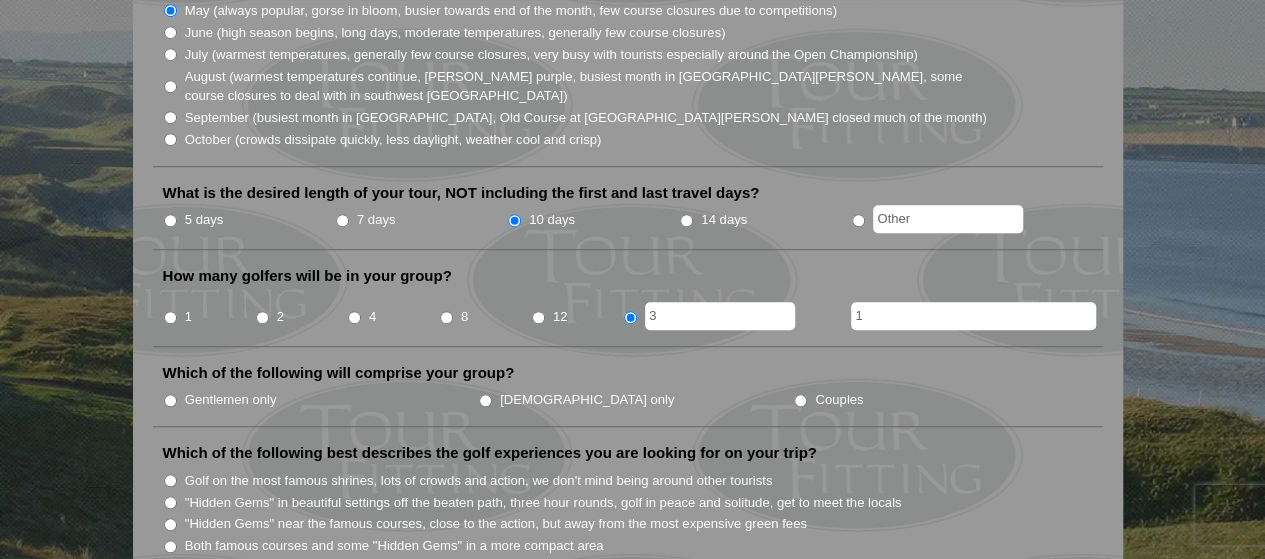 type on "1" 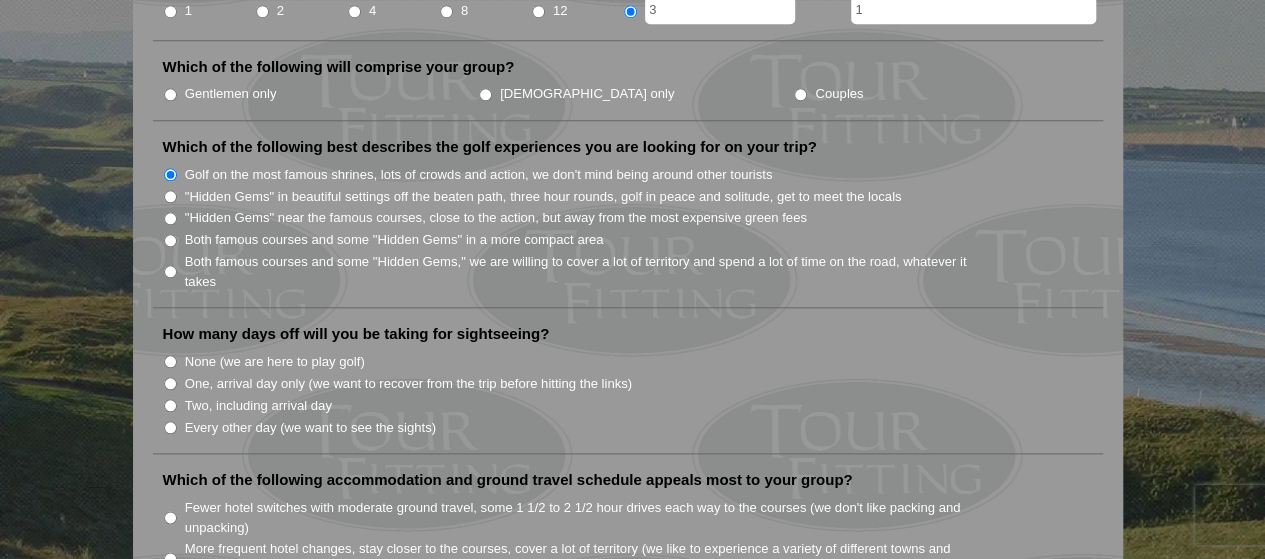scroll, scrollTop: 998, scrollLeft: 0, axis: vertical 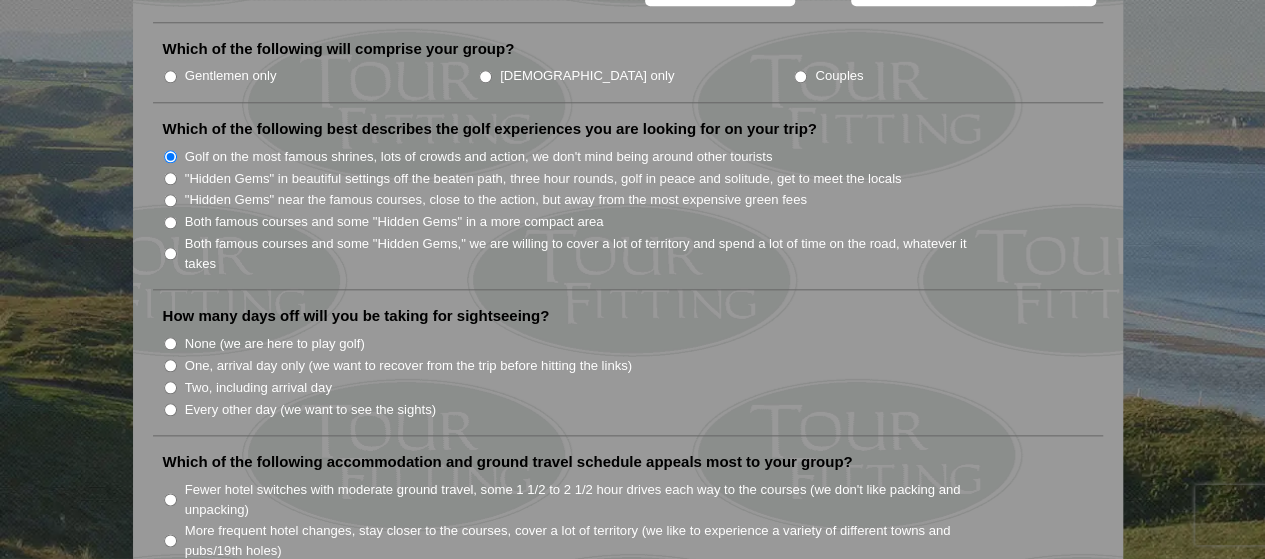 click on "Every other day (we want to see the sights)" at bounding box center [170, 409] 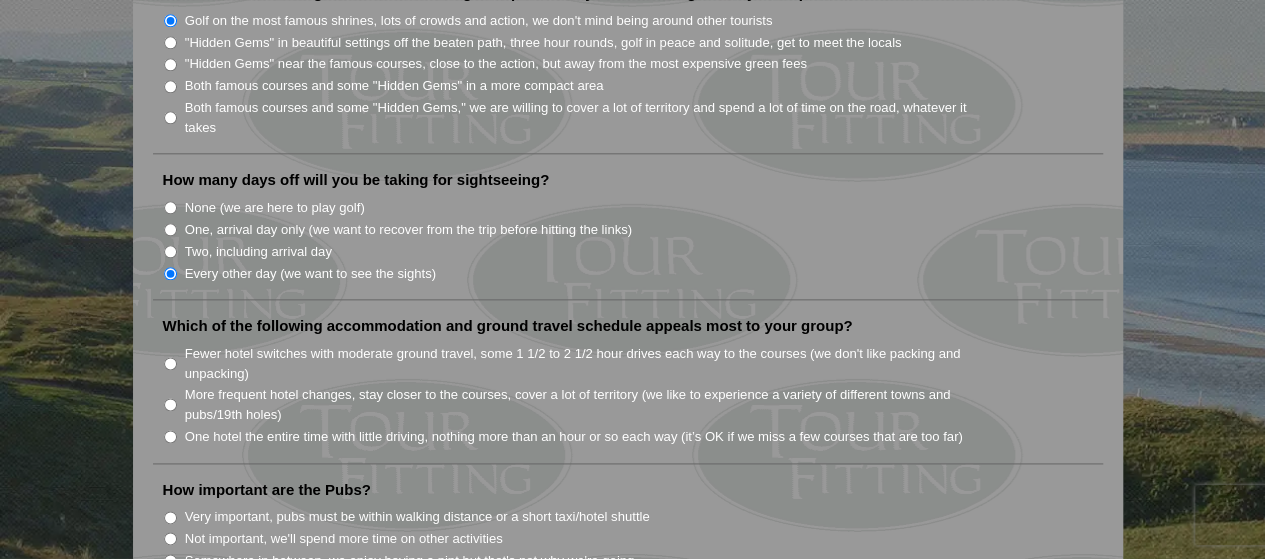 scroll, scrollTop: 1148, scrollLeft: 0, axis: vertical 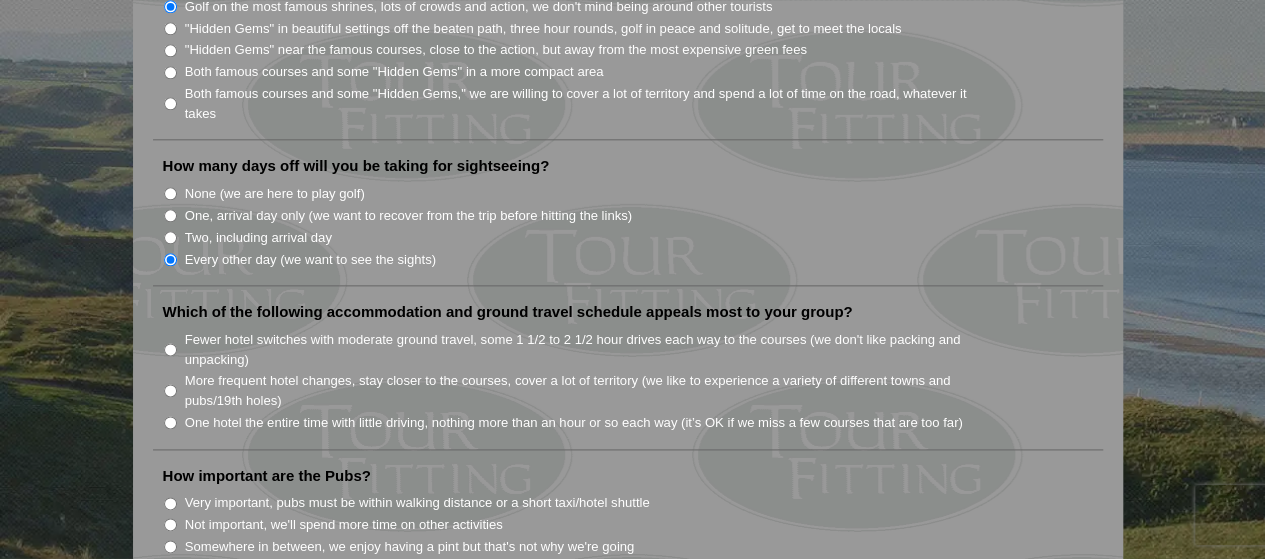 click on "More frequent hotel changes, stay closer to the courses, cover a lot of territory (we like to experience a variety of different towns and pubs/19th holes)" at bounding box center [170, 390] 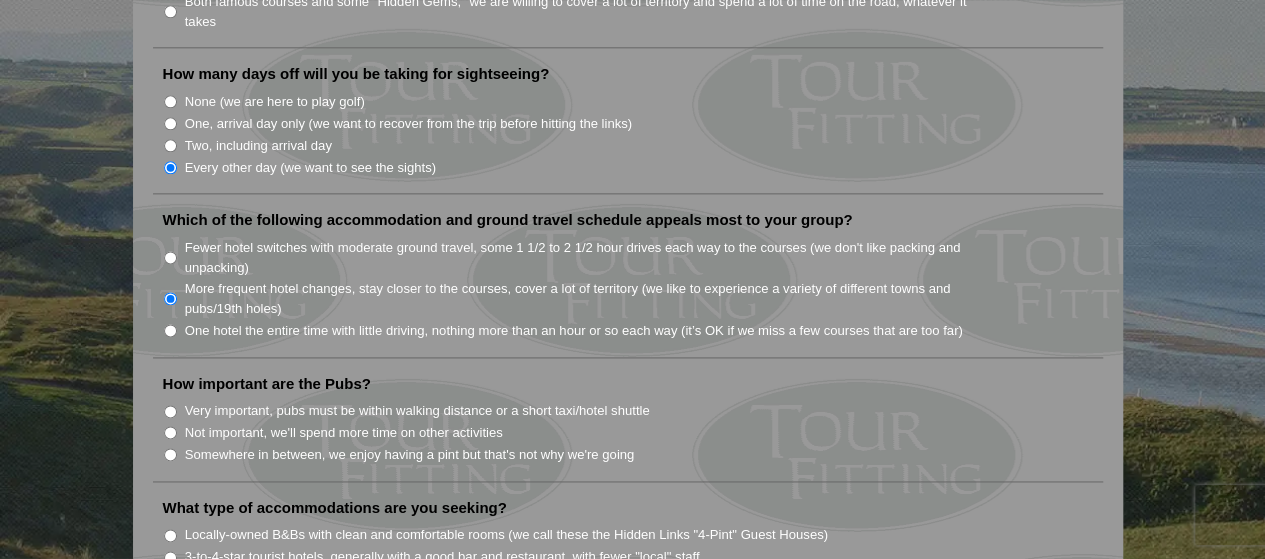 scroll, scrollTop: 1316, scrollLeft: 0, axis: vertical 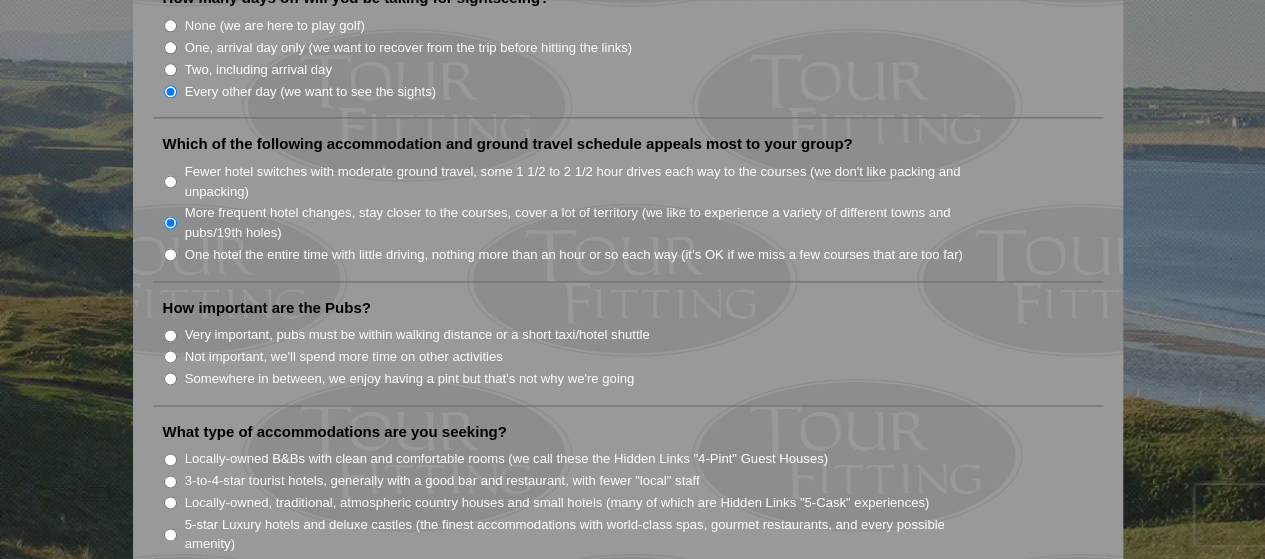 click on "Somewhere in between, we enjoy having a pint but that's not why we're going" at bounding box center [170, 378] 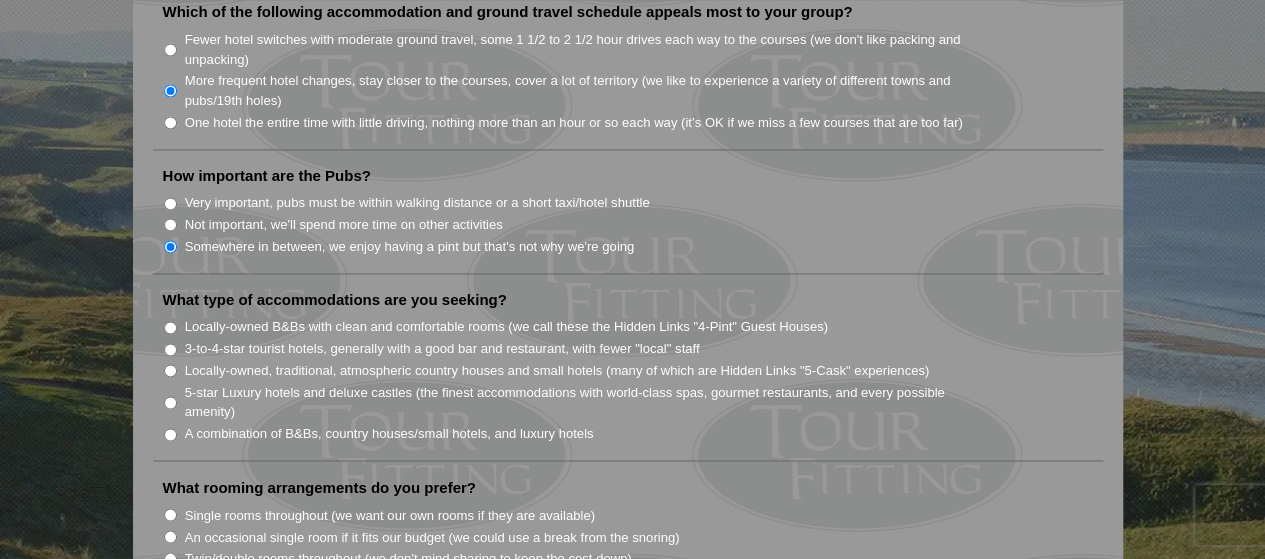 scroll, scrollTop: 1461, scrollLeft: 0, axis: vertical 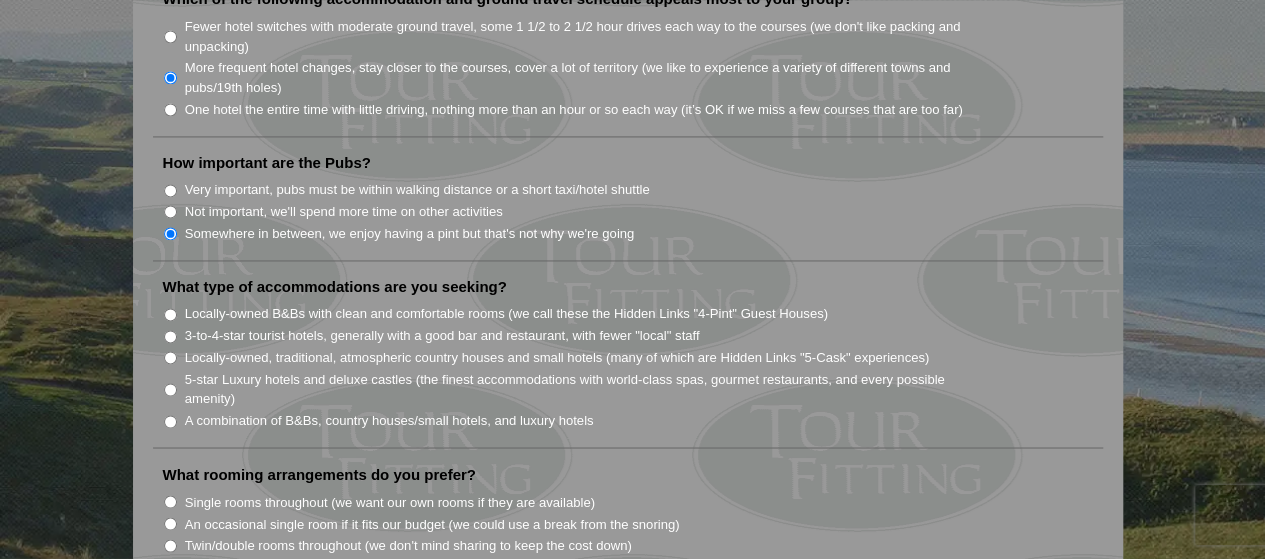 click on "5-star Luxury hotels and deluxe castles (the finest accommodations with world-class spas, gourmet restaurants, and every possible amenity)" at bounding box center (170, 389) 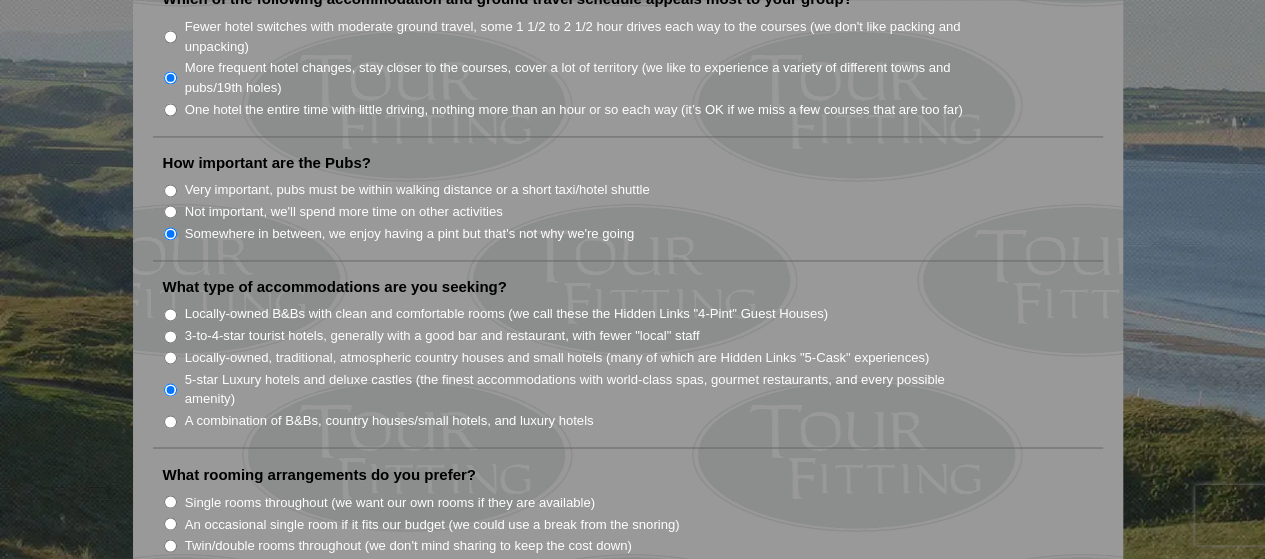 click on "Twin/double rooms throughout (we don't mind sharing to keep the cost down)" at bounding box center [170, 545] 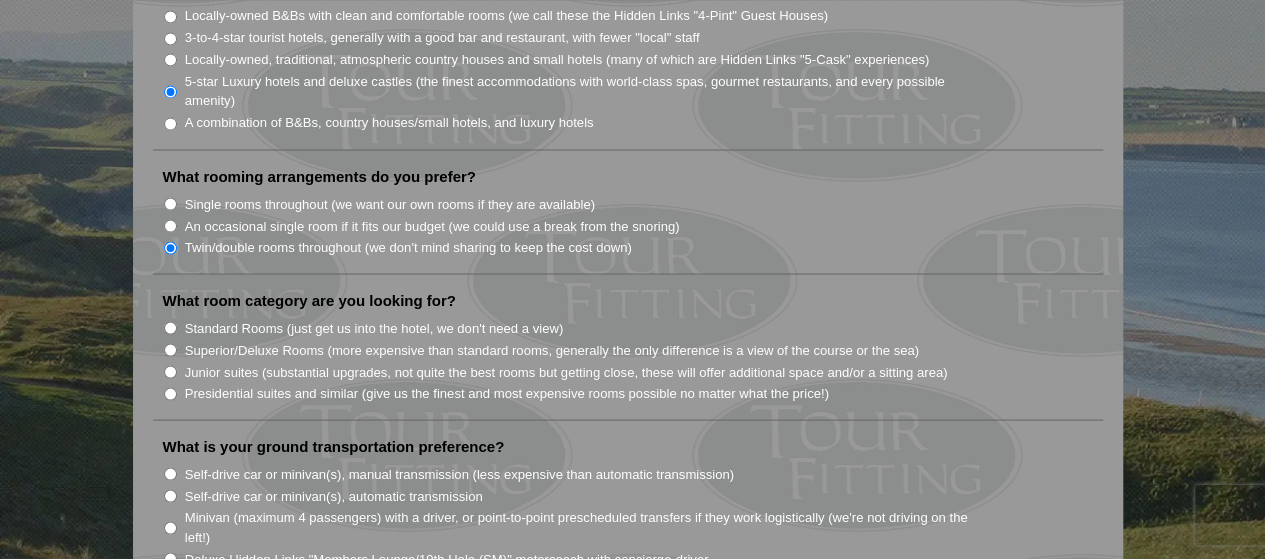 scroll, scrollTop: 1764, scrollLeft: 0, axis: vertical 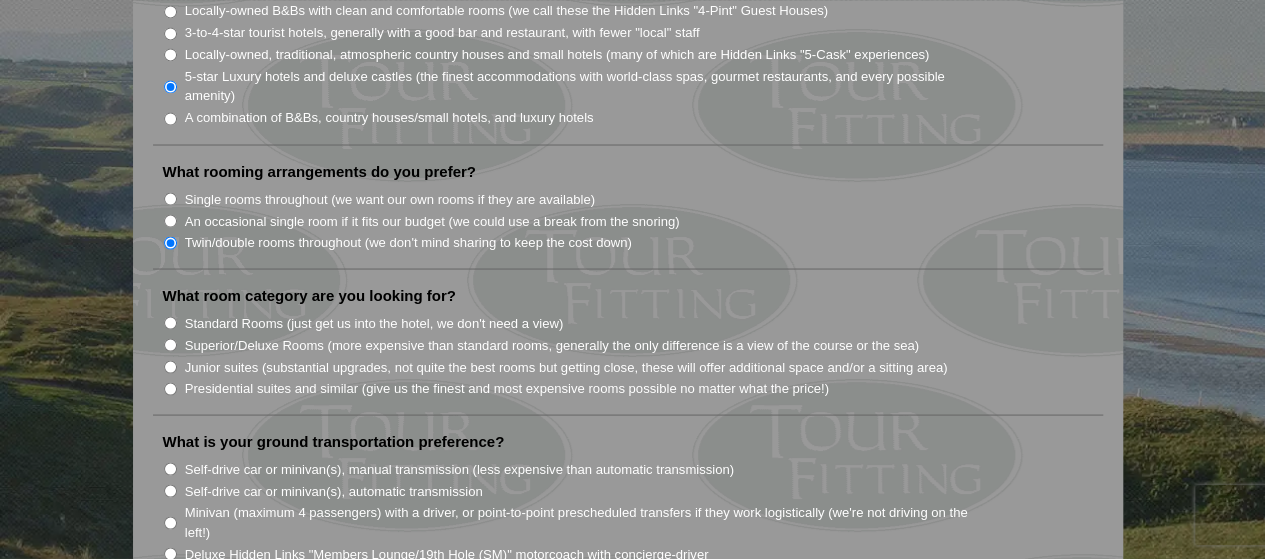 click on "Standard Rooms (just get us into the hotel, we don't need a view)" at bounding box center (170, 322) 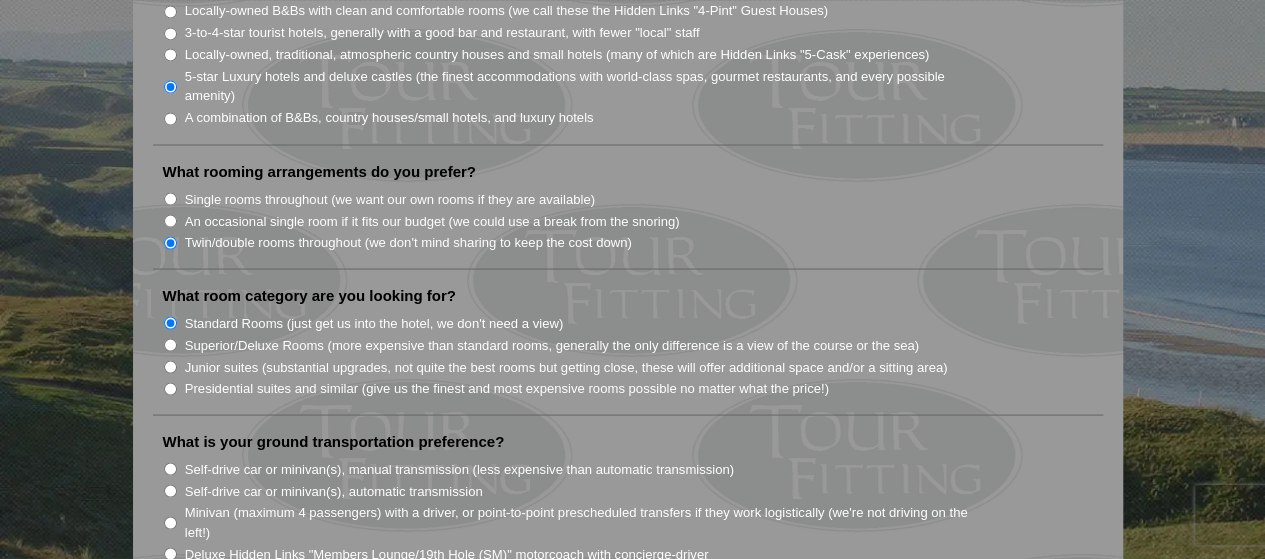 click on "Minivan (maximum 4 passengers) with a driver, or point-to-point prescheduled transfers if they work logistically (we're not driving on the left!)" at bounding box center [170, 522] 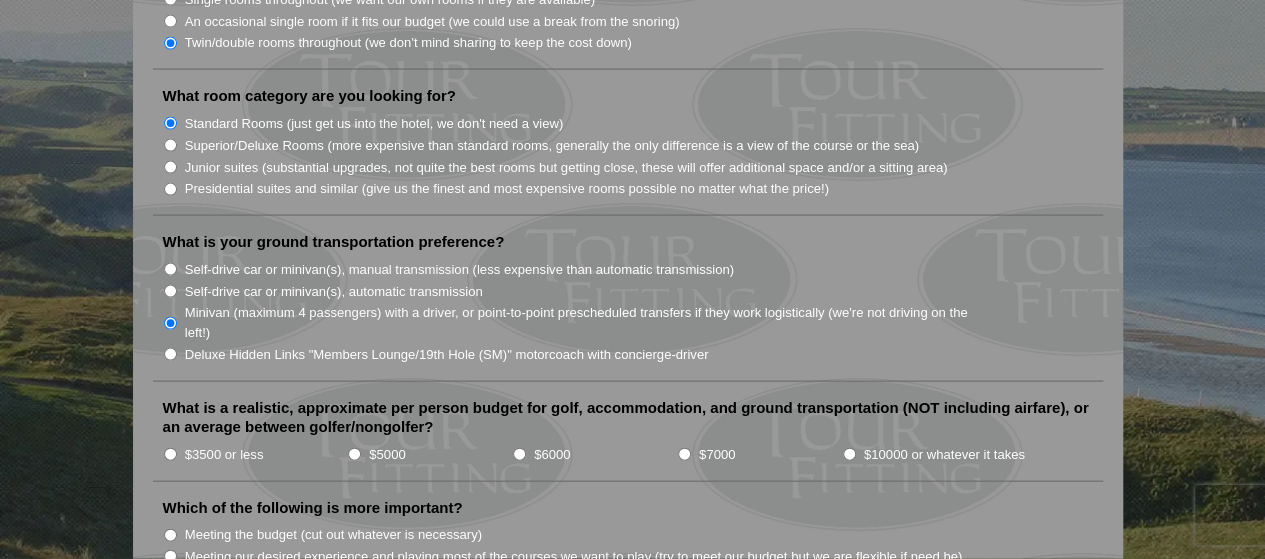 scroll, scrollTop: 1967, scrollLeft: 0, axis: vertical 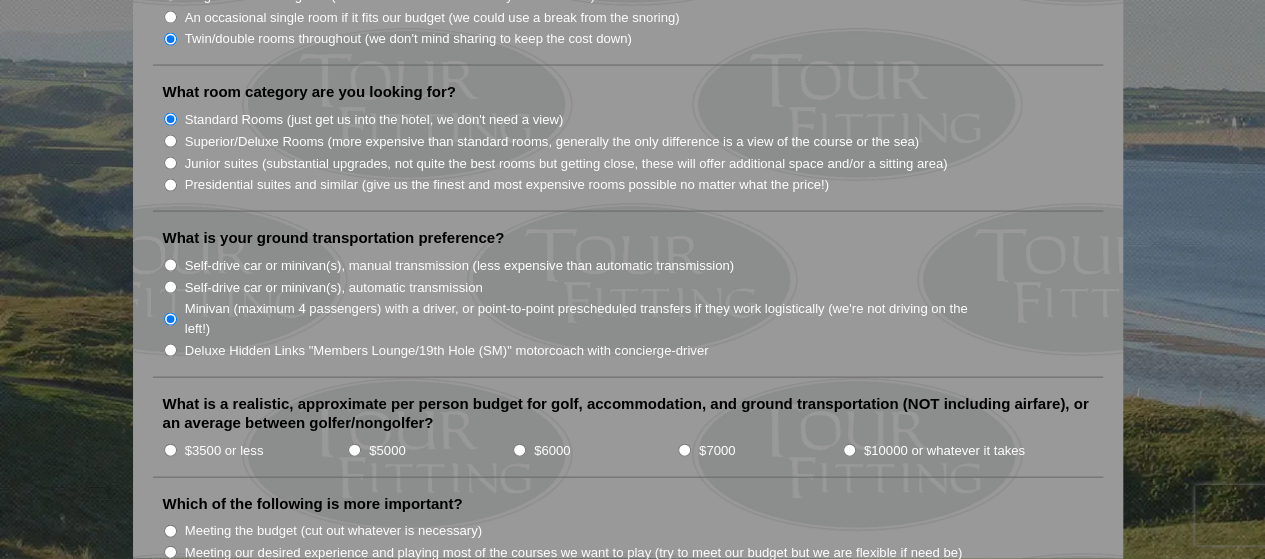 click on "$6000" at bounding box center [519, 450] 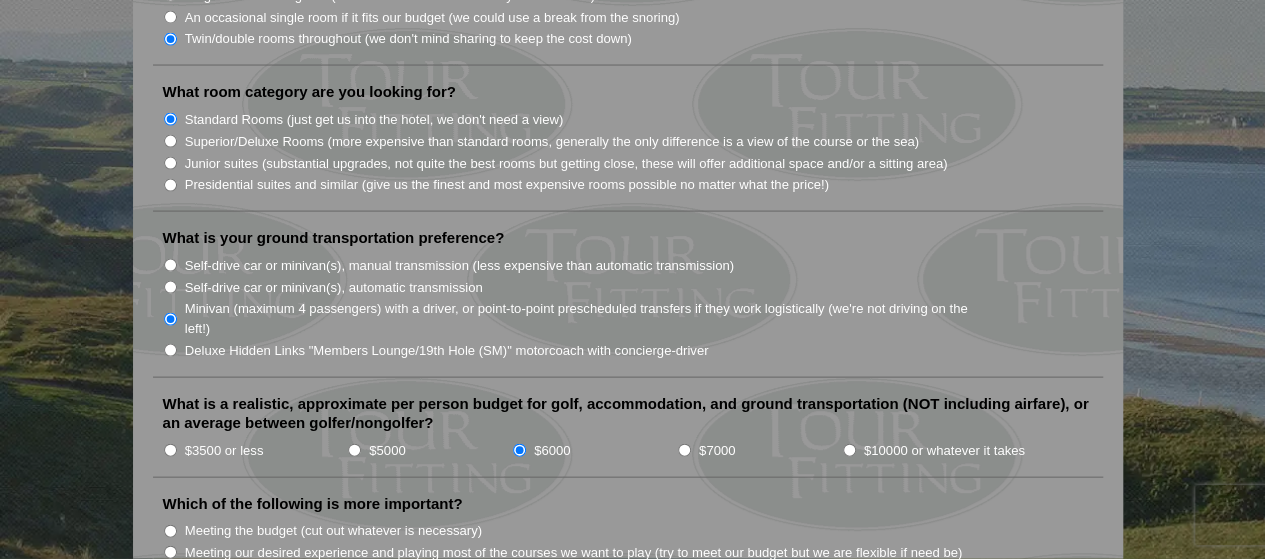 click on "Meeting our desired experience and playing most of the courses we want to play (try to meet our budget but we are flexible if need be)" at bounding box center (170, 552) 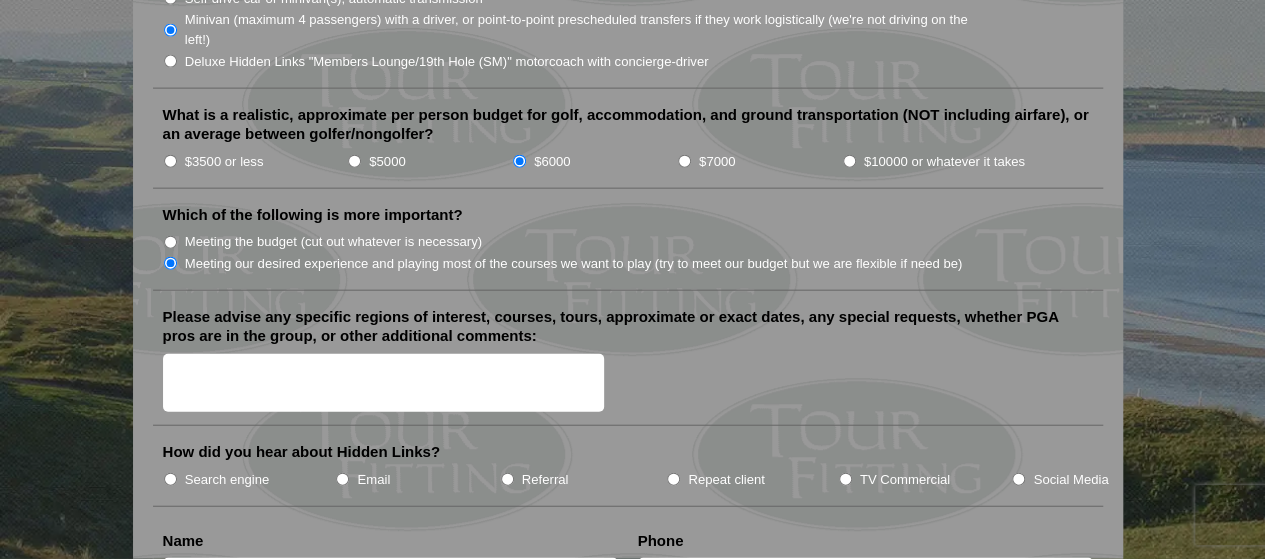 scroll, scrollTop: 2260, scrollLeft: 0, axis: vertical 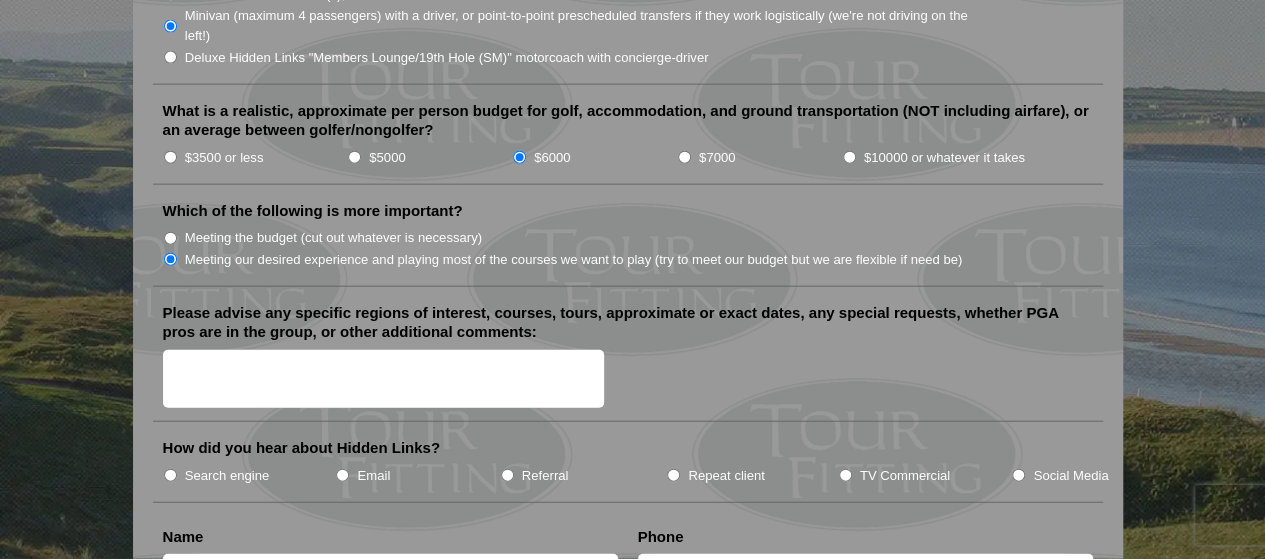 click on "Please advise any specific regions of interest, courses, tours, approximate or exact dates, any special requests, whether PGA pros are in the group, or other additional comments:" at bounding box center (384, 379) 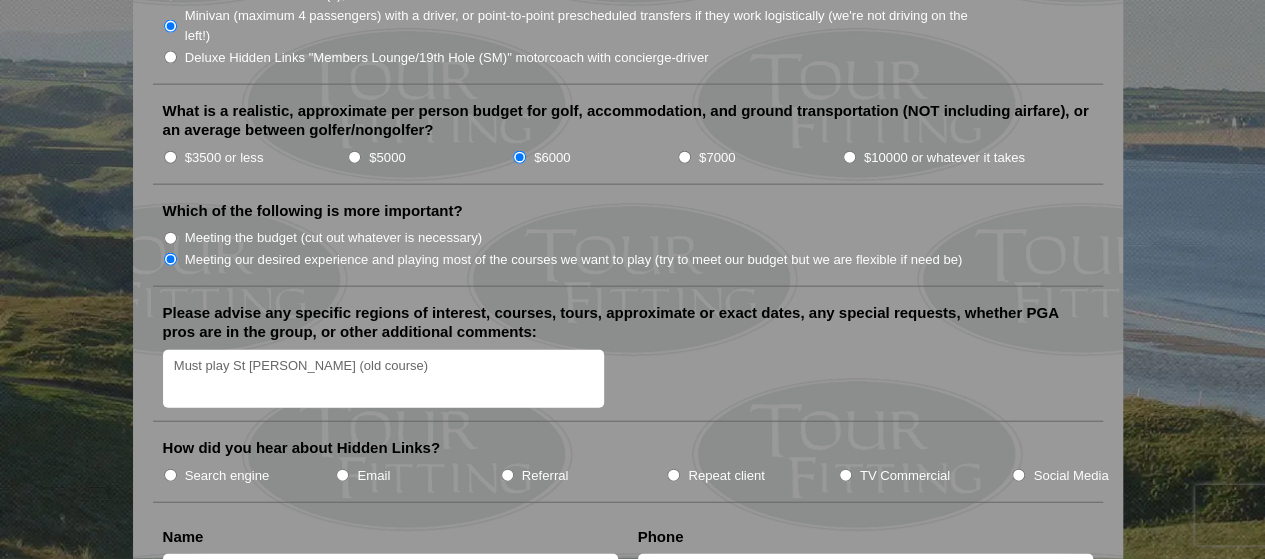 type on "Must play St Andrews (old course)" 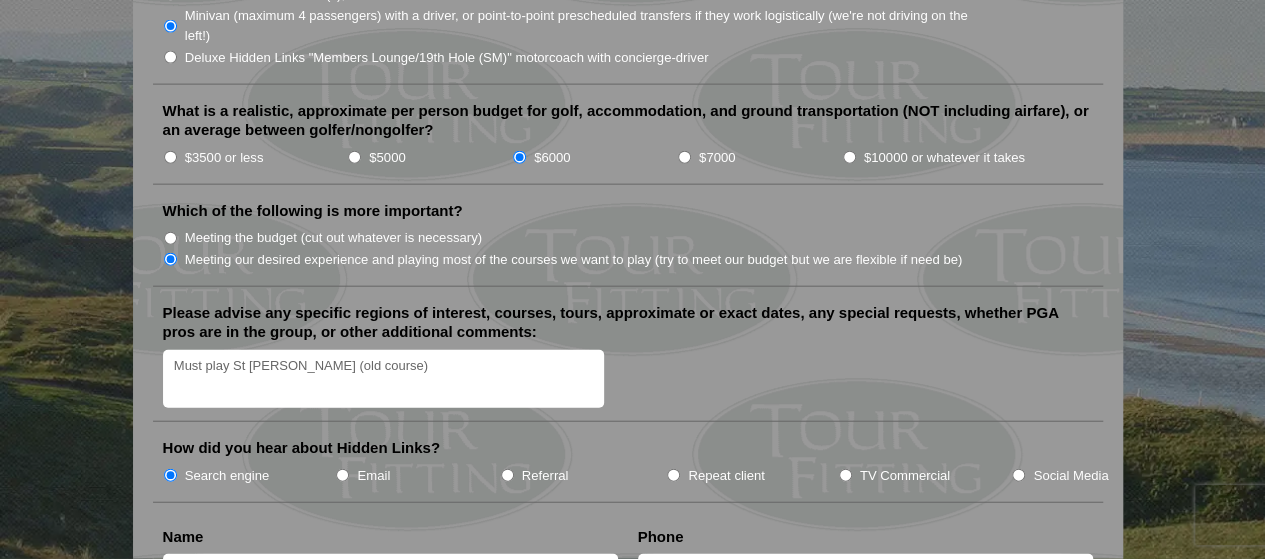 click at bounding box center (390, 570) 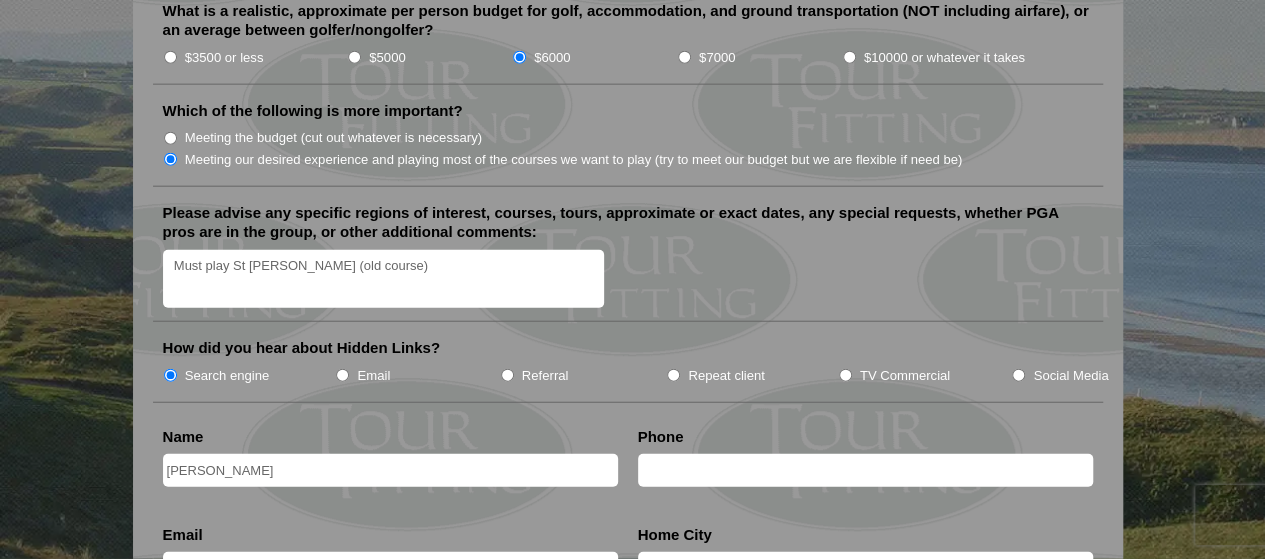 type on "Steve Rentz" 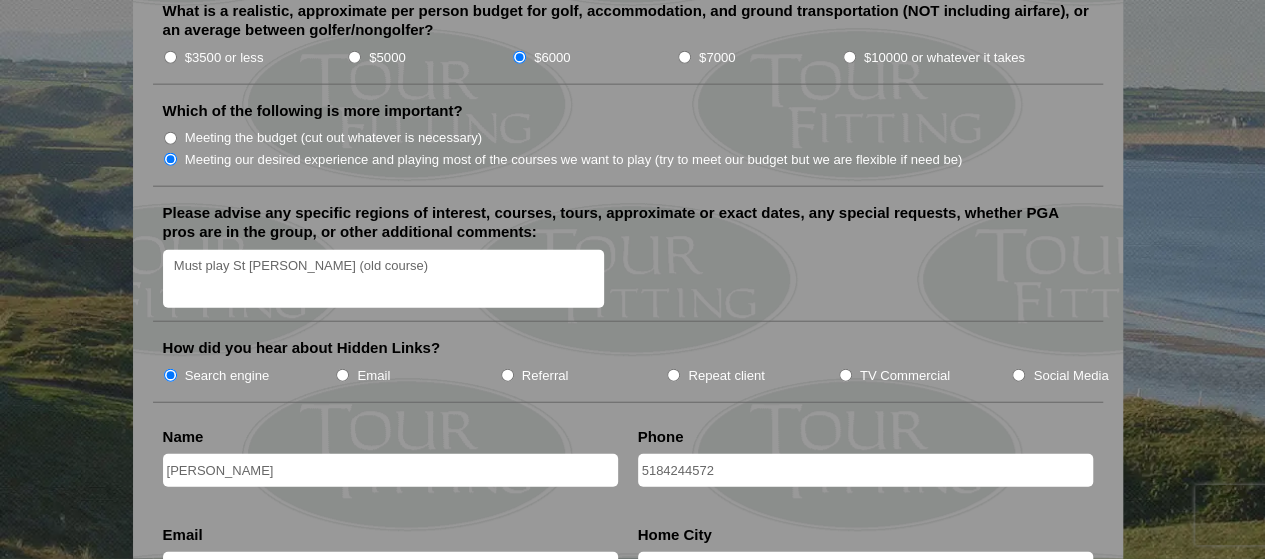 type on "5184244572" 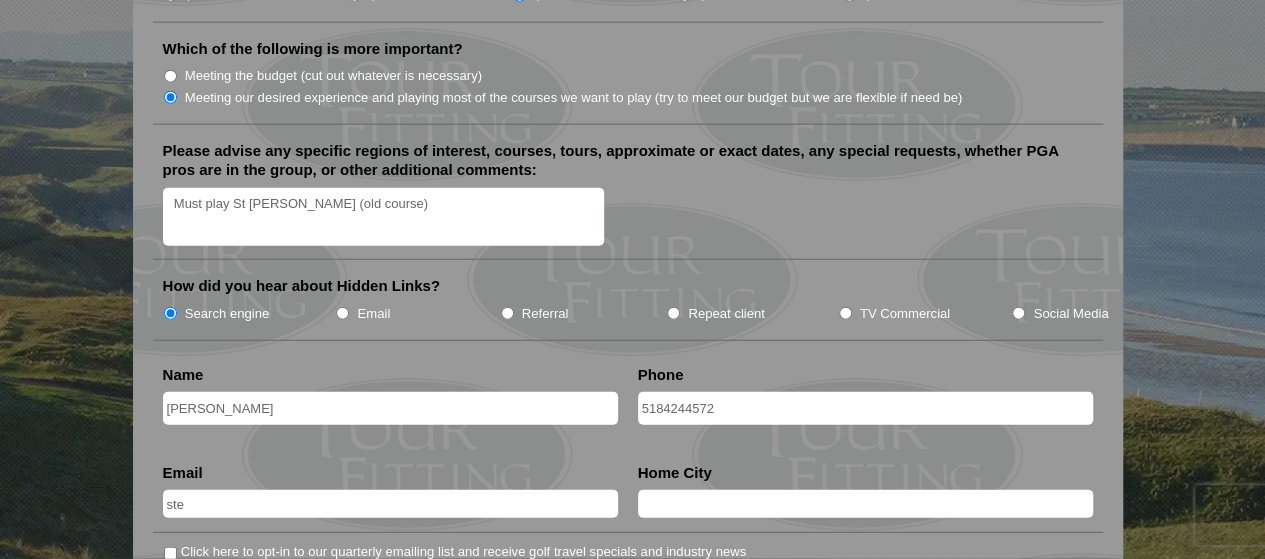 scroll, scrollTop: 2454, scrollLeft: 0, axis: vertical 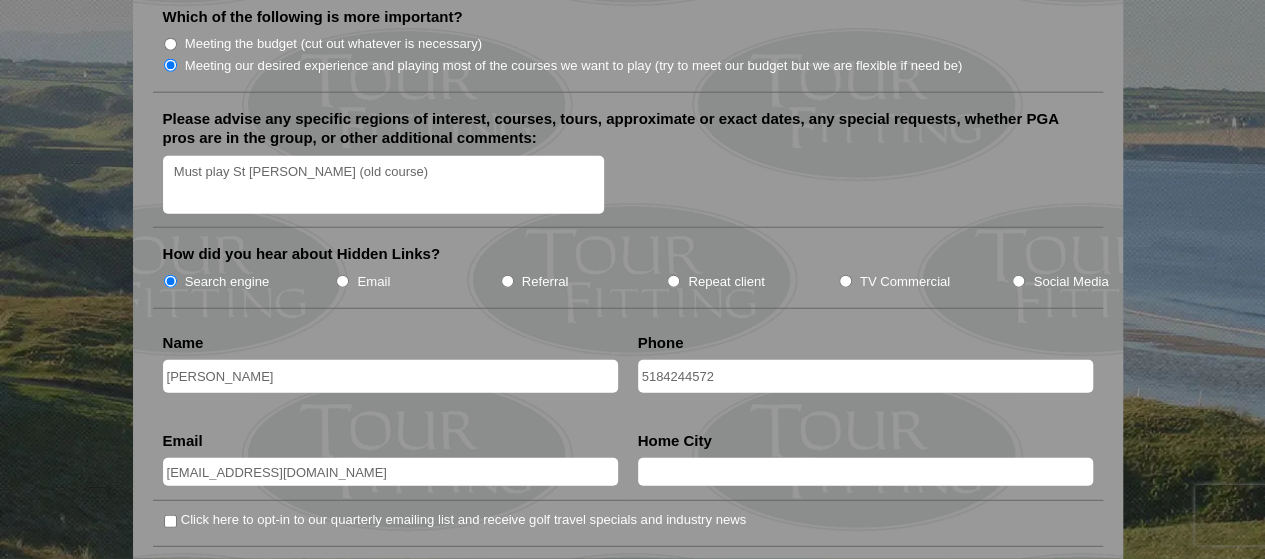 type on "steverentz@yahoo.com" 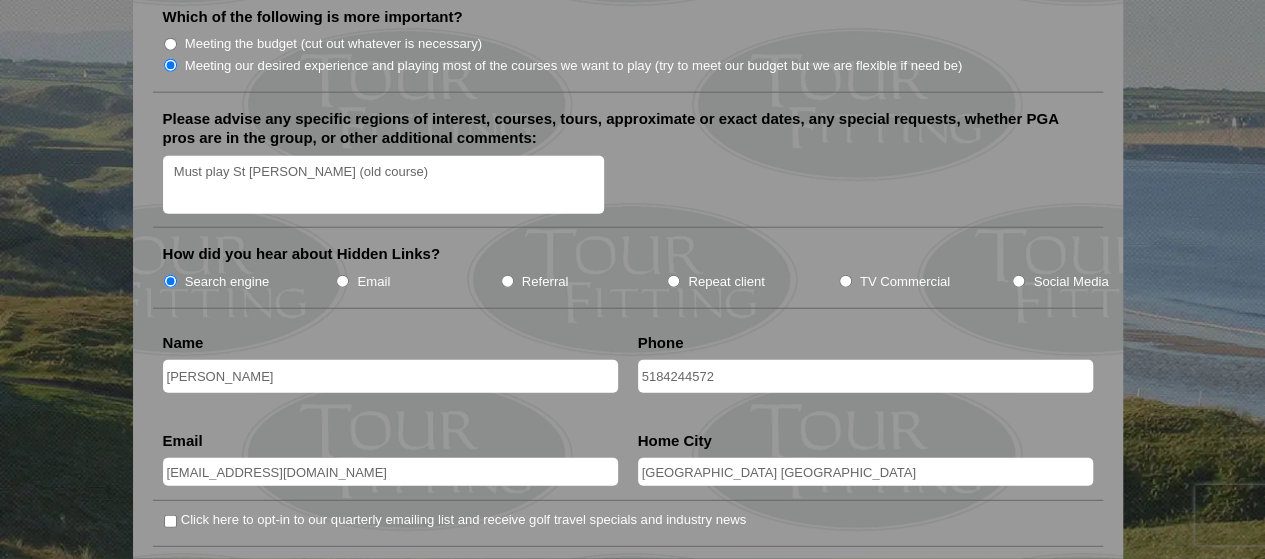 type on "Albany NY" 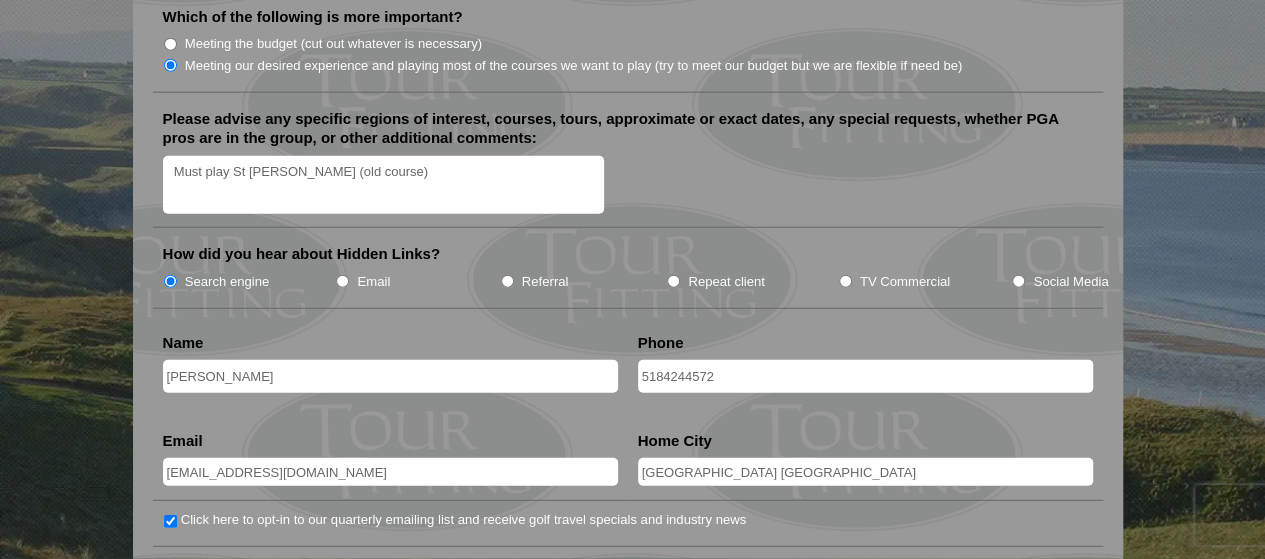 click on "Submit" at bounding box center [200, 580] 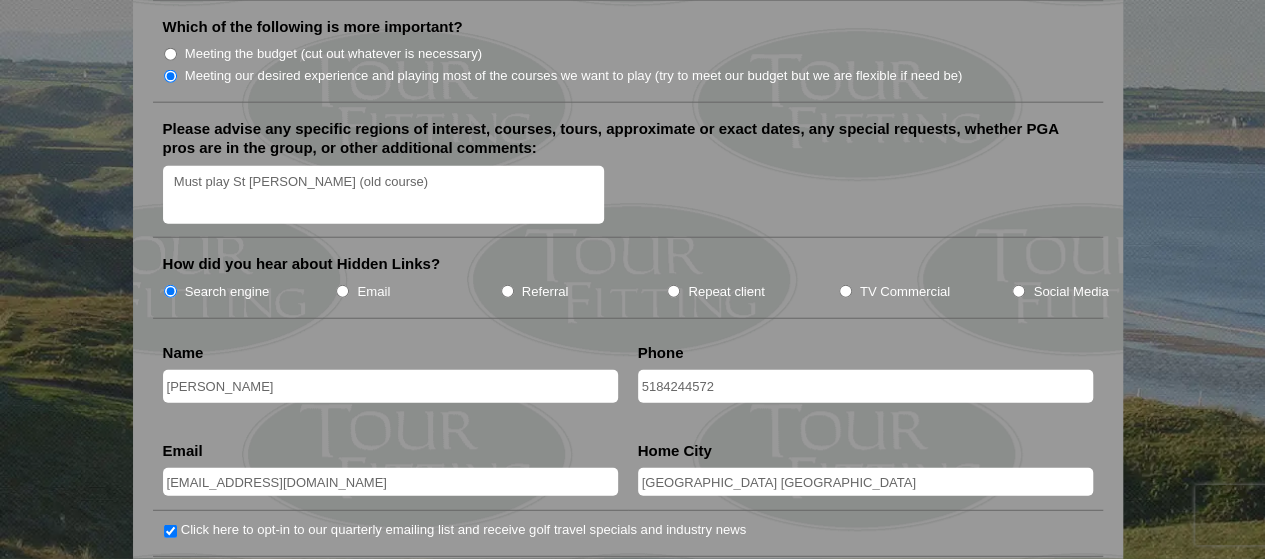 scroll, scrollTop: 771, scrollLeft: 0, axis: vertical 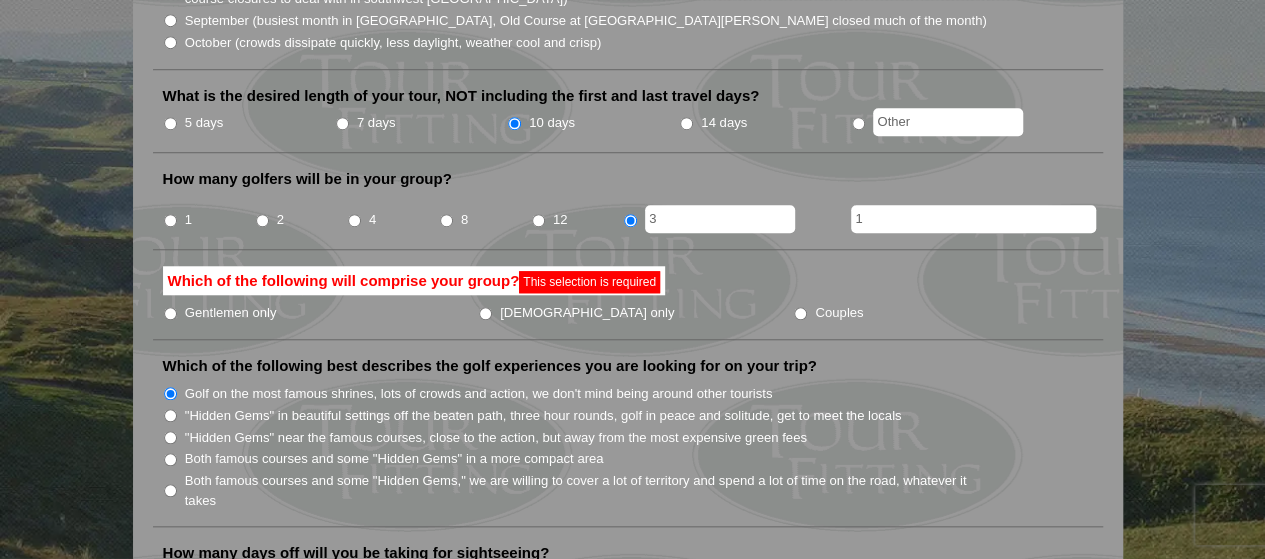 click on "Couples" at bounding box center (800, 313) 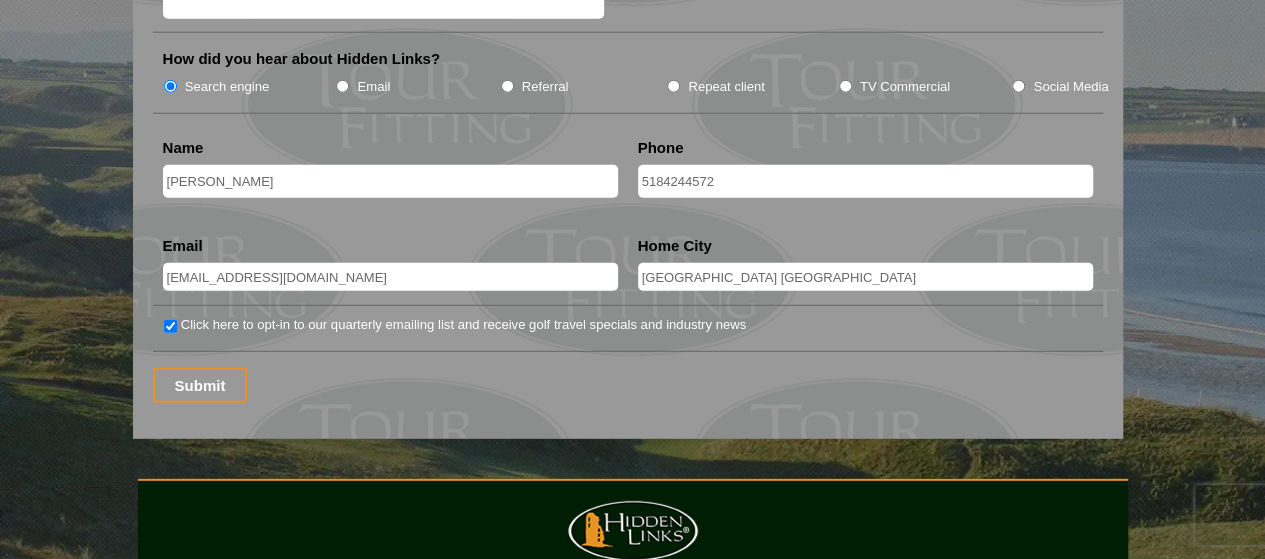 scroll, scrollTop: 2680, scrollLeft: 0, axis: vertical 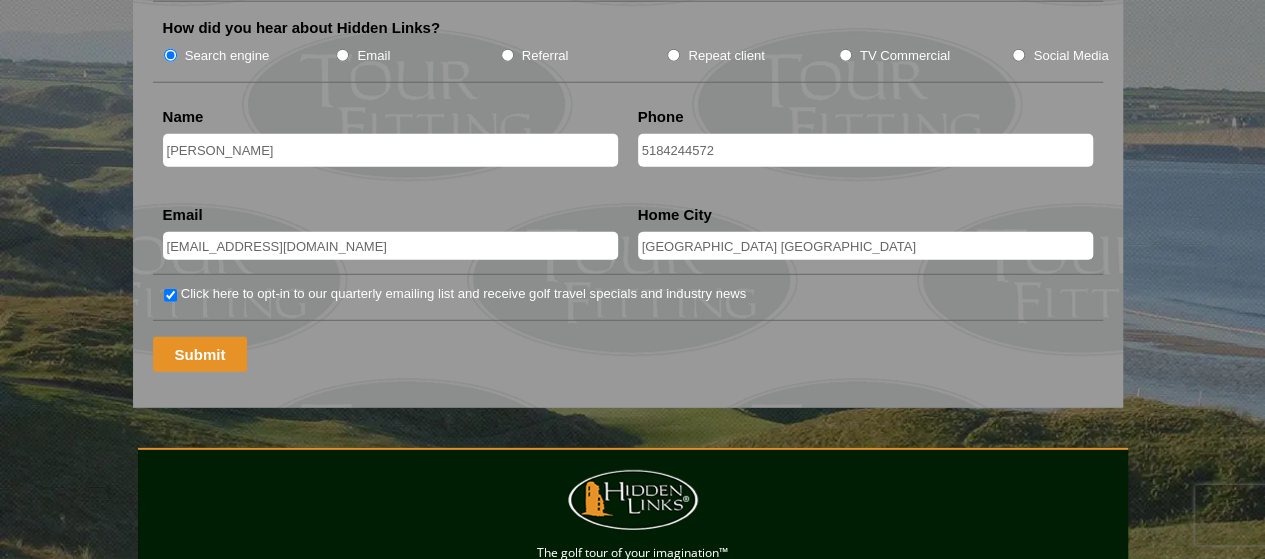 click on "Submit" at bounding box center (200, 354) 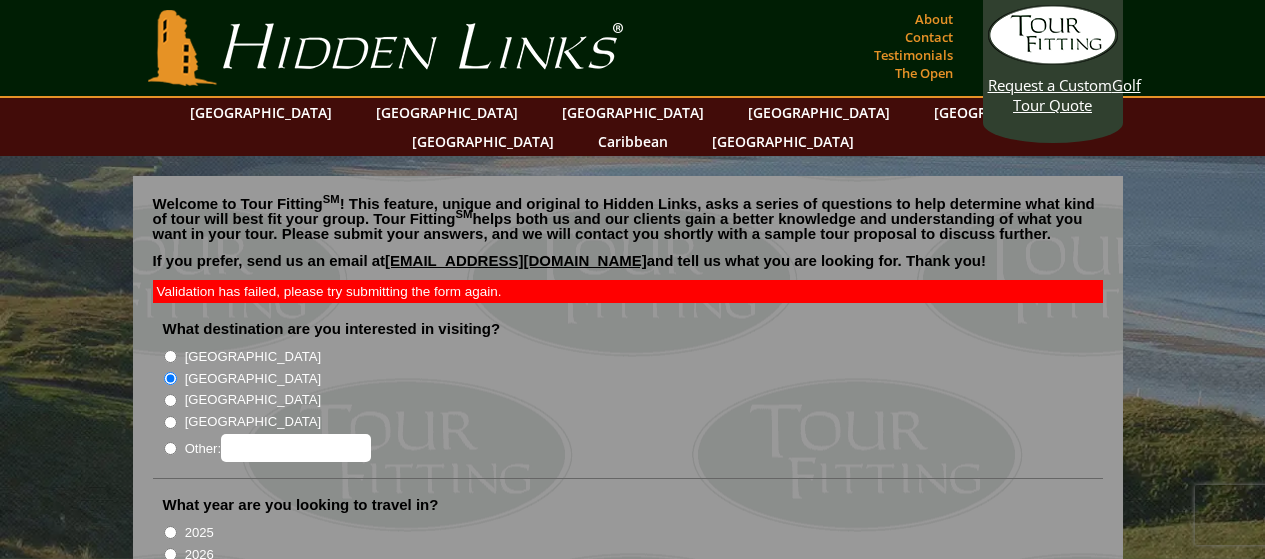 scroll, scrollTop: 0, scrollLeft: 0, axis: both 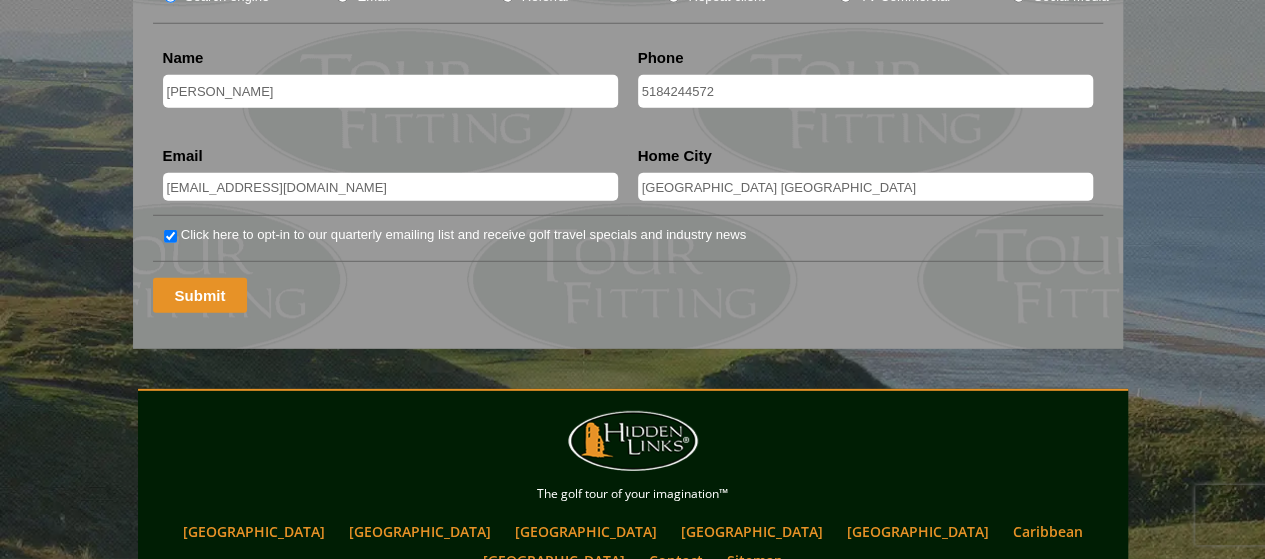 click on "Submit" at bounding box center [200, 295] 